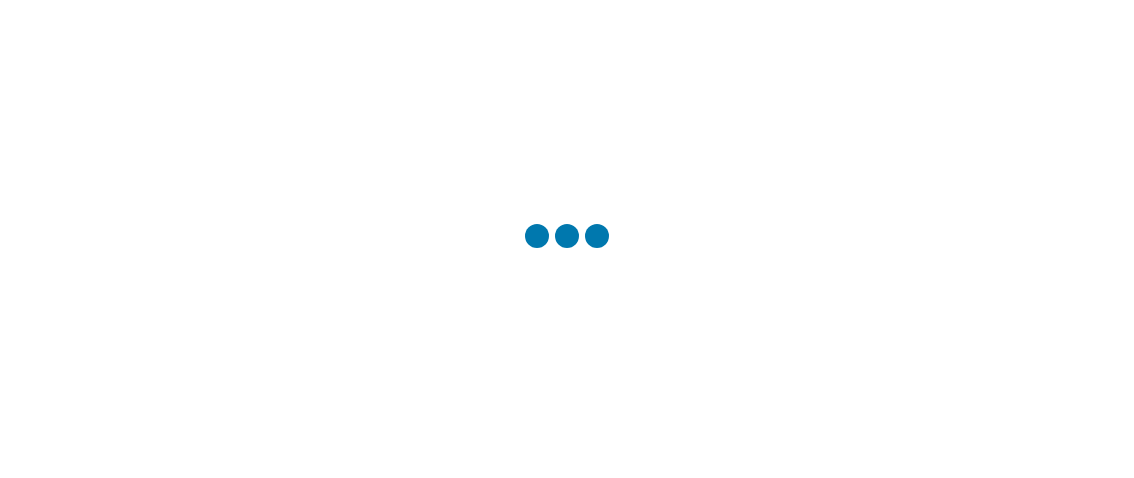 scroll, scrollTop: 0, scrollLeft: 0, axis: both 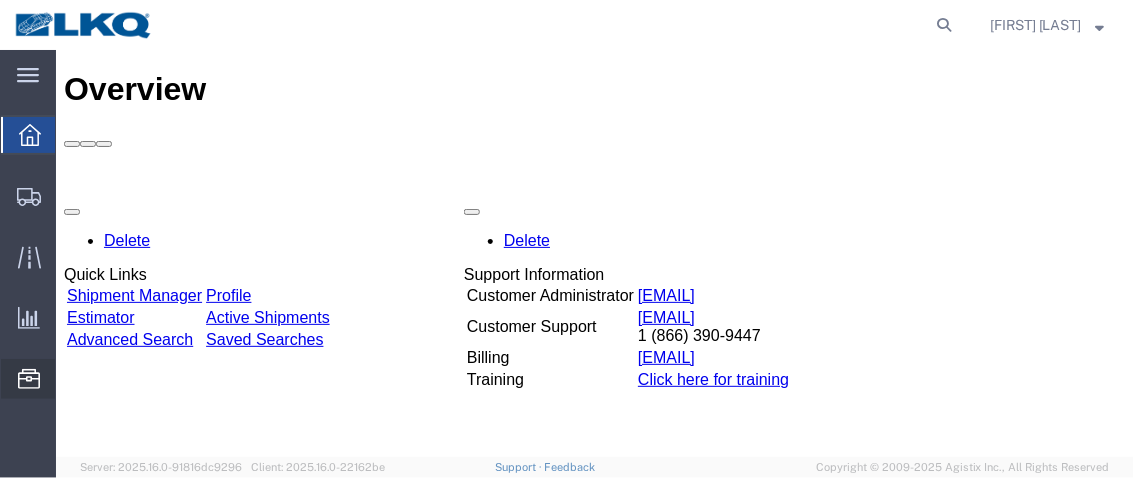 click on "Location Appointment" 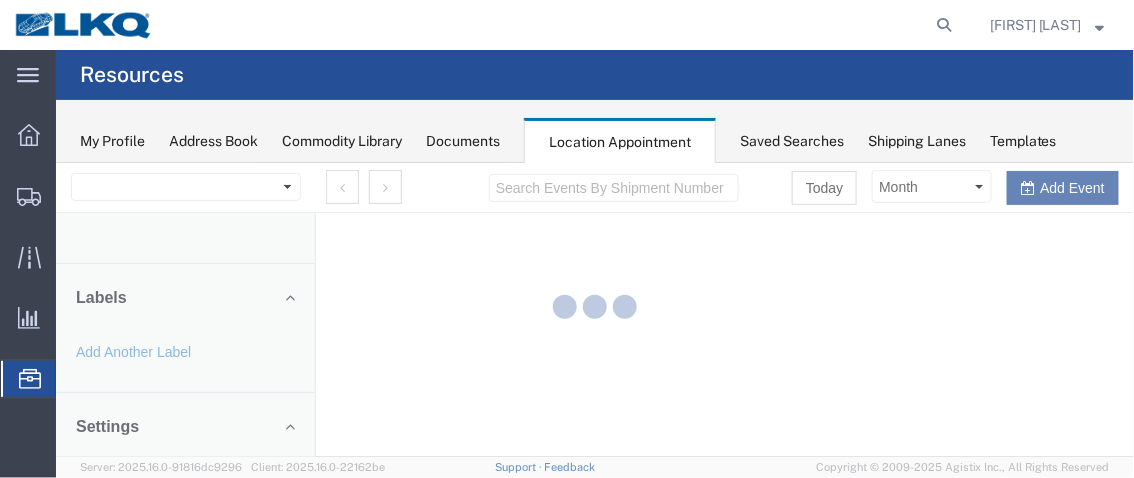 scroll, scrollTop: 0, scrollLeft: 0, axis: both 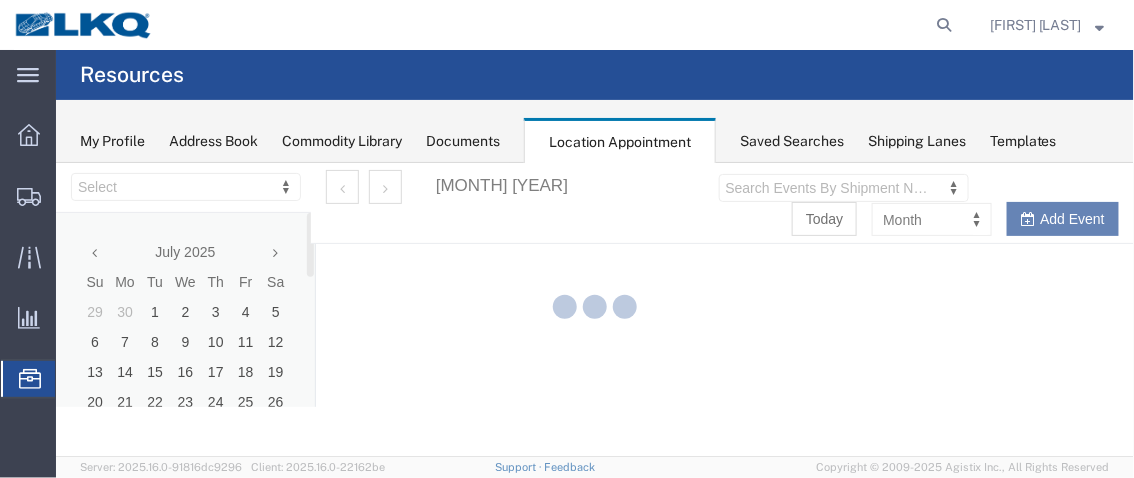 select on "28716" 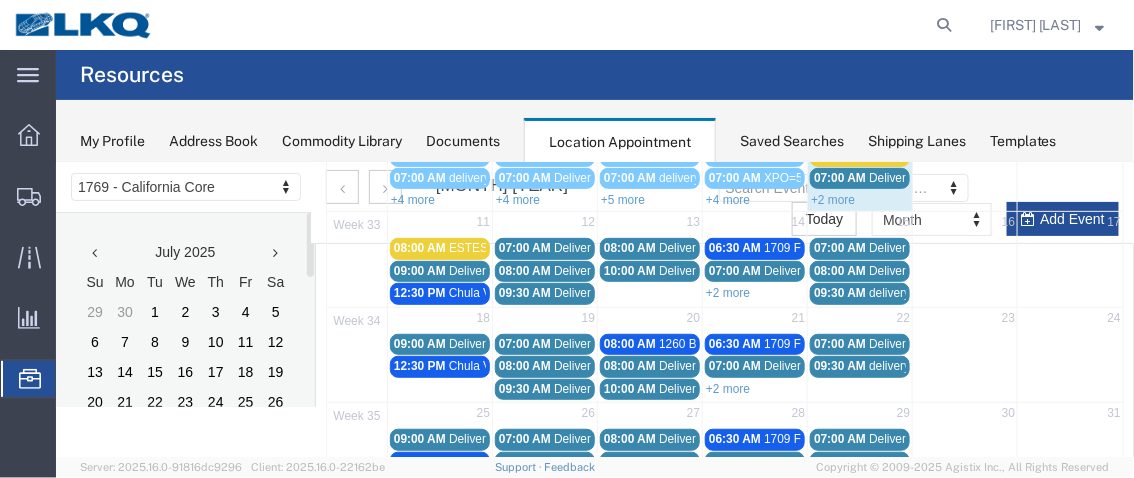 scroll, scrollTop: 291, scrollLeft: 0, axis: vertical 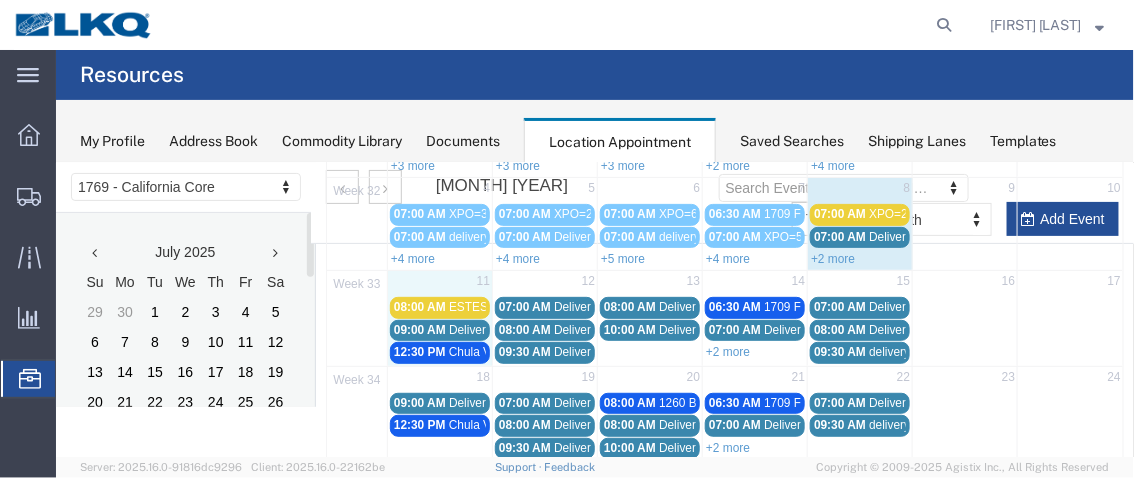 click on "11" at bounding box center [439, 282] 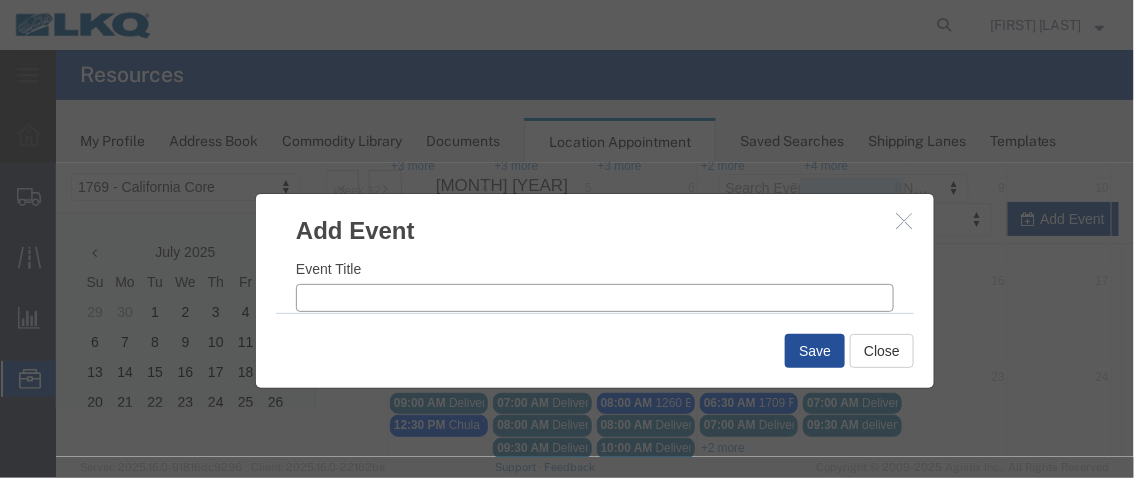click on "Event Title" at bounding box center [594, 297] 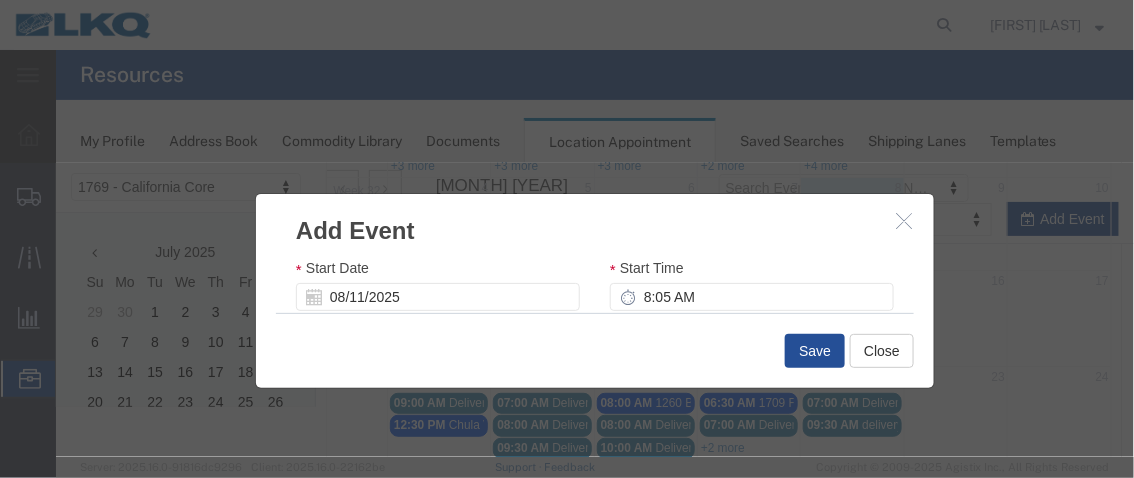 scroll, scrollTop: 105, scrollLeft: 0, axis: vertical 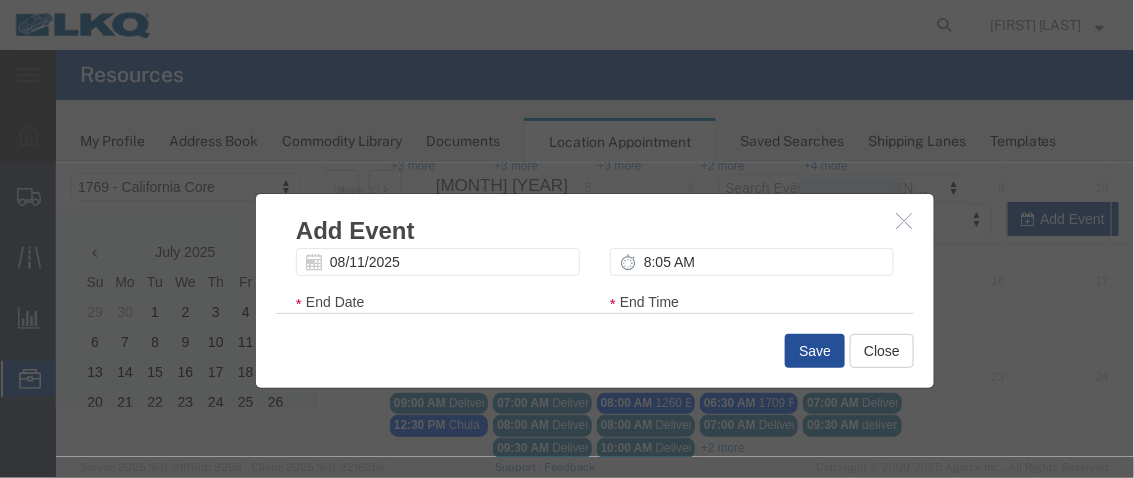 type on "XPO=6" 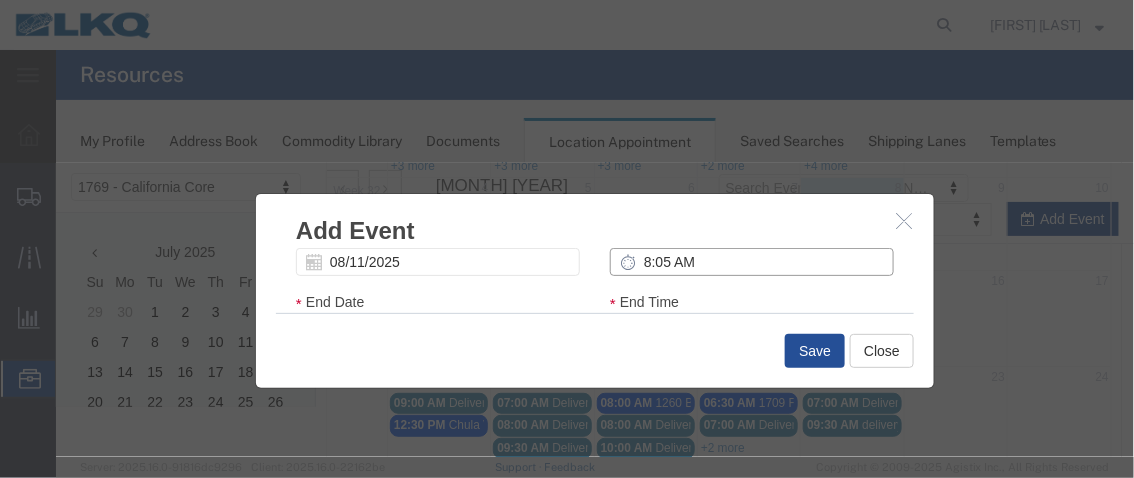 click on "8:05 AM" at bounding box center [751, 261] 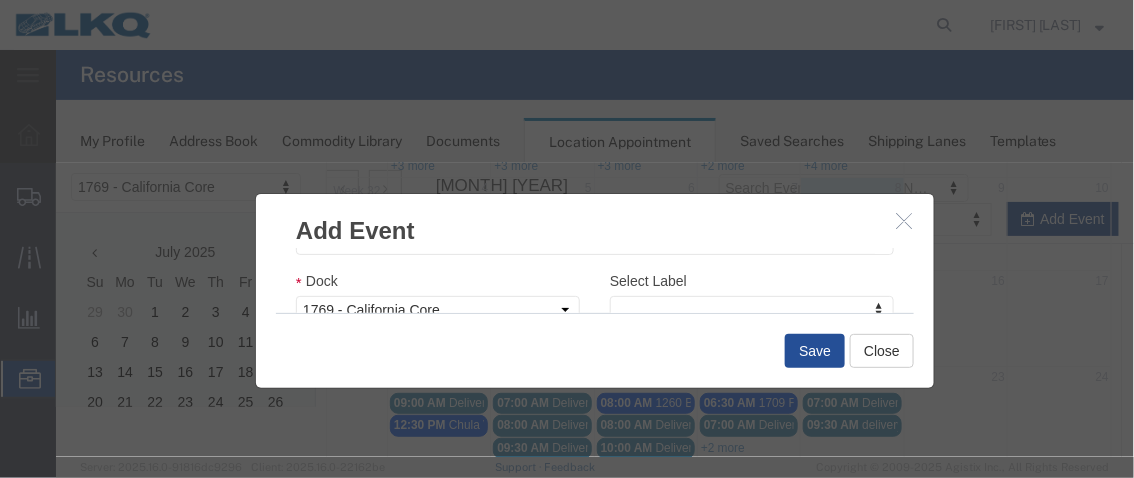 scroll, scrollTop: 363, scrollLeft: 0, axis: vertical 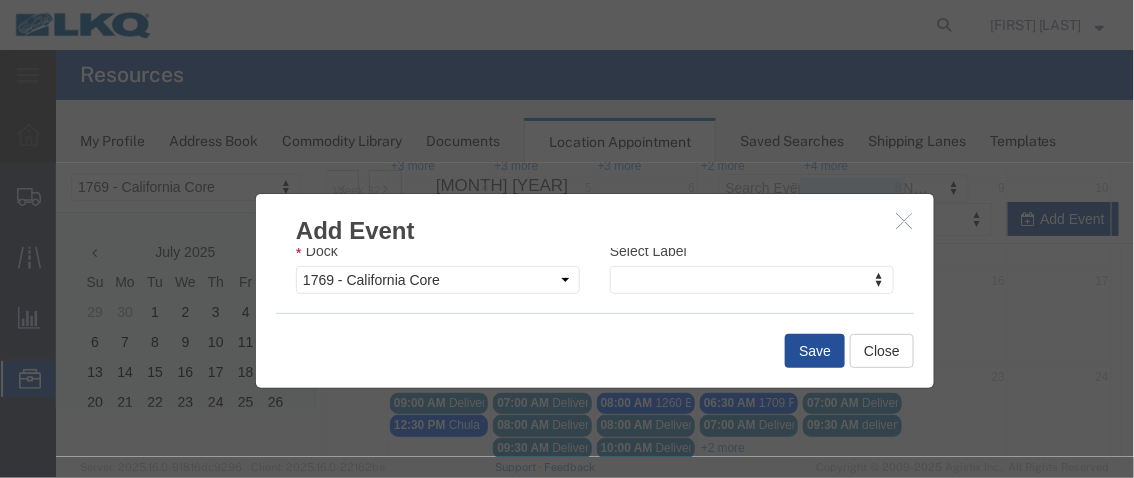 type on "7:00 AM" 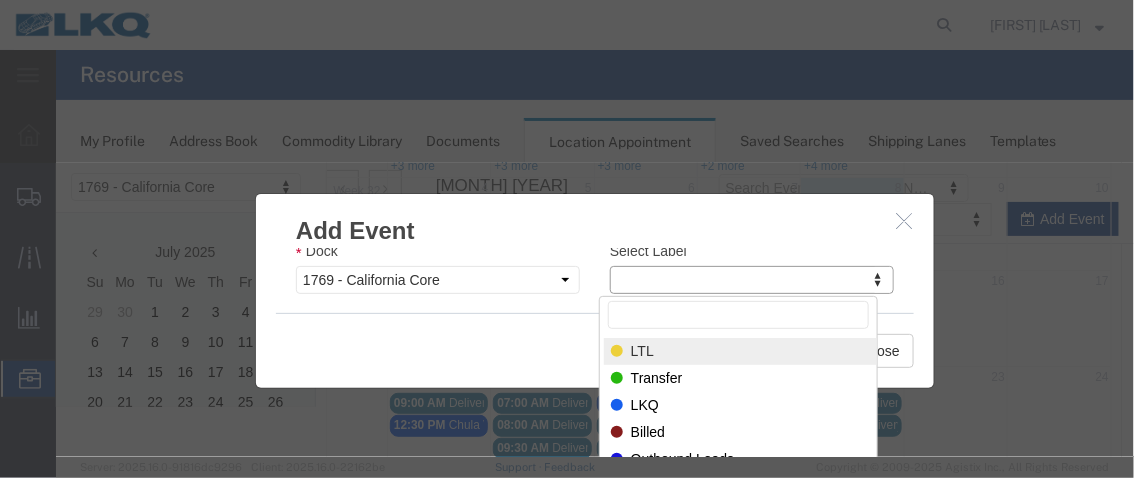 select on "25" 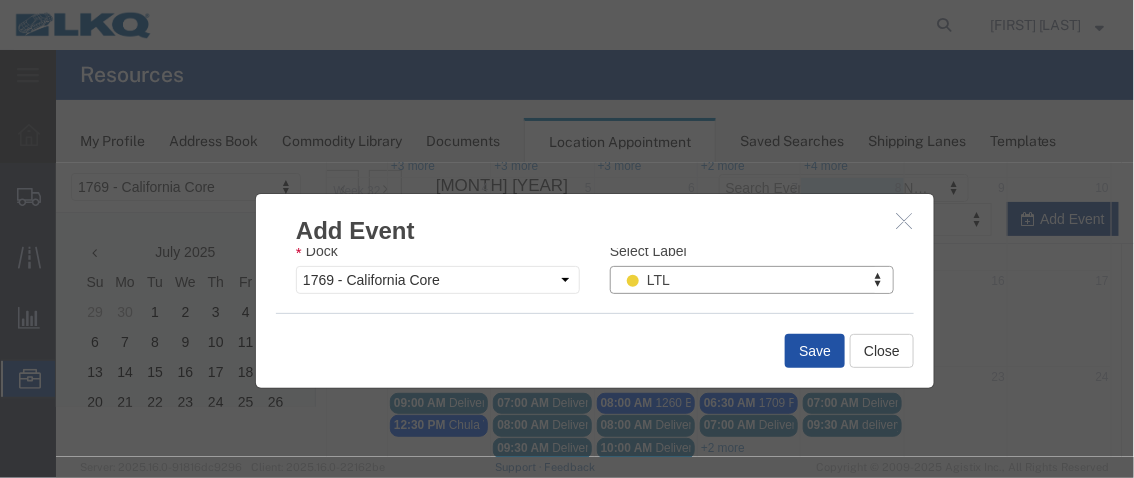 click on "Save" at bounding box center [814, 350] 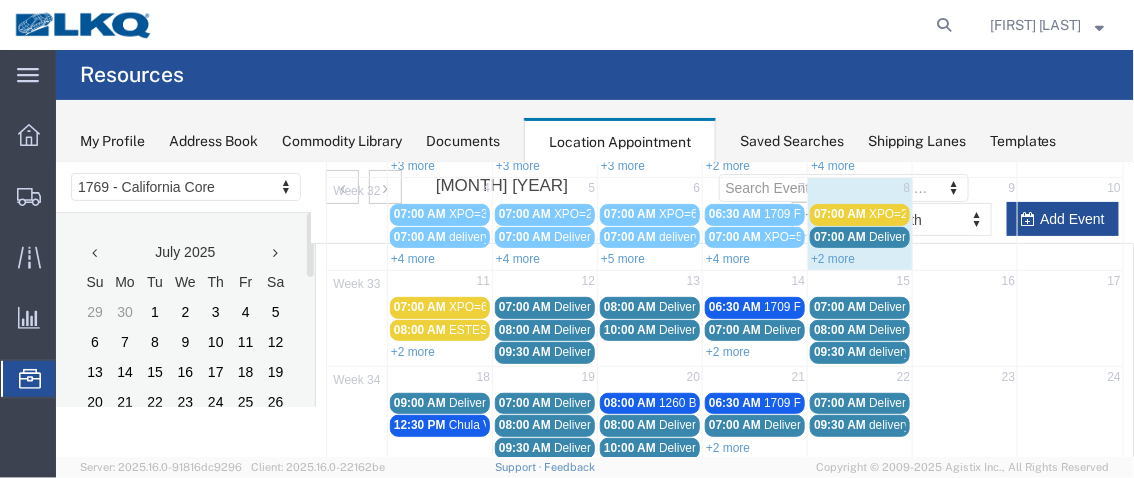 scroll, scrollTop: 200, scrollLeft: 0, axis: vertical 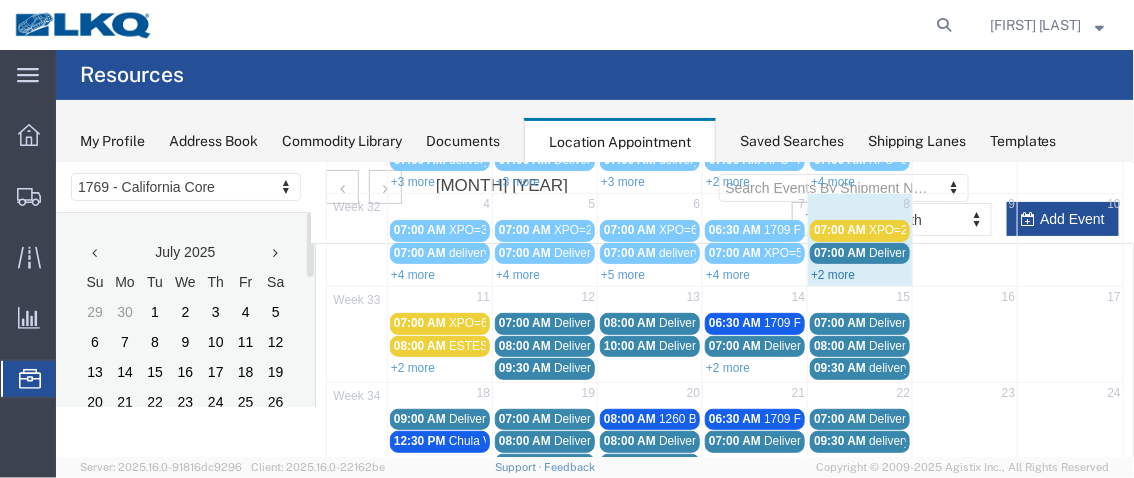click on "+2 more" at bounding box center [832, 274] 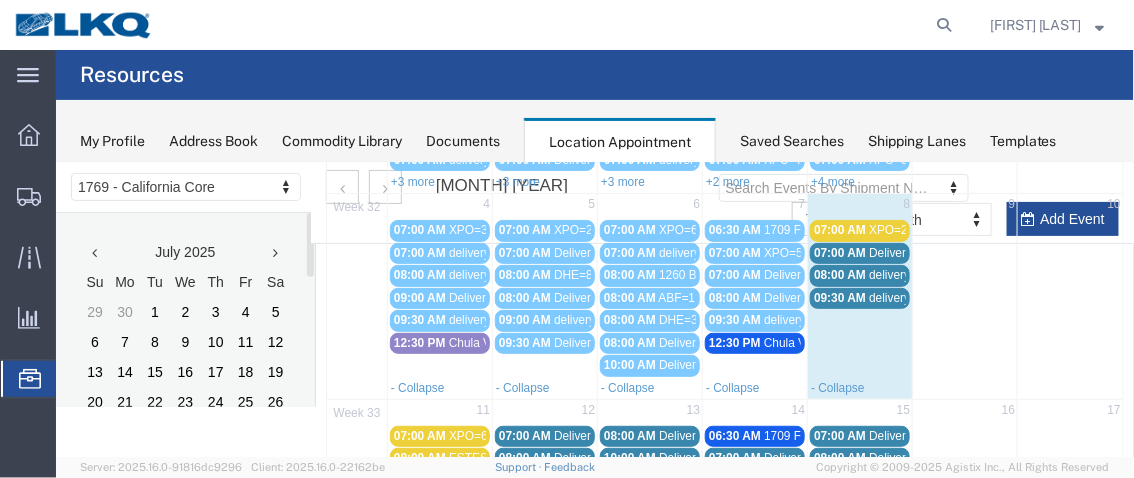 drag, startPoint x: 865, startPoint y: 224, endPoint x: 818, endPoint y: 224, distance: 47 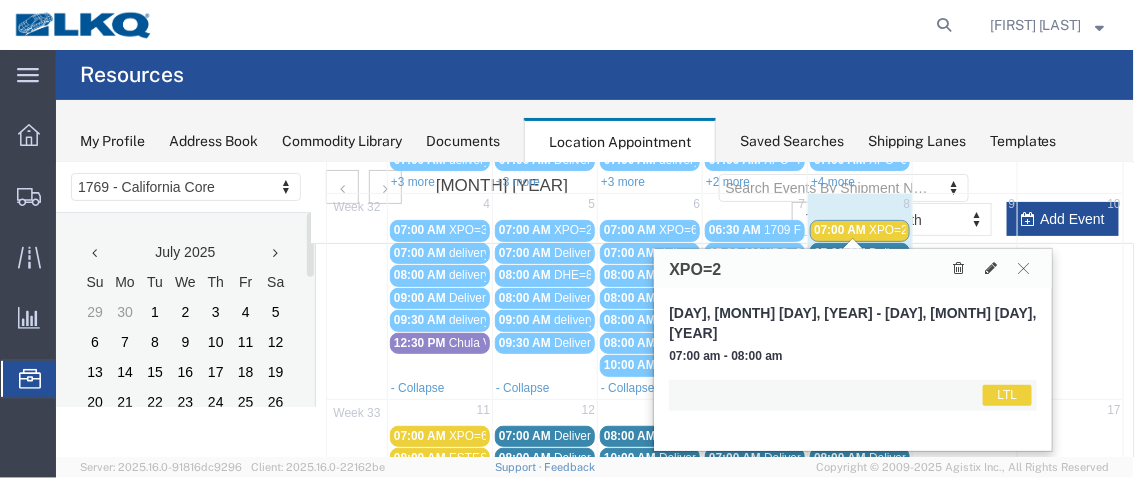 click on "08:00 AM" at bounding box center [629, 319] 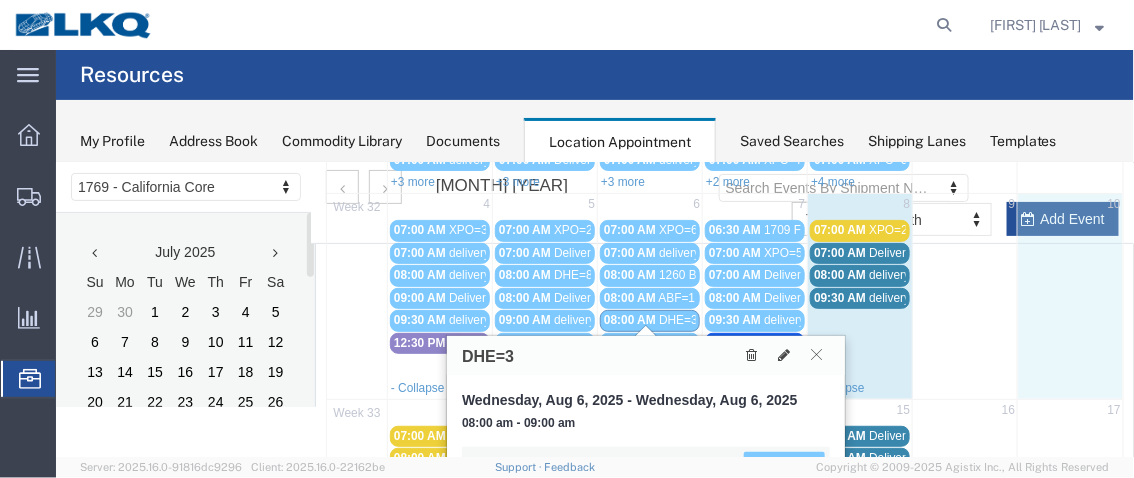 click at bounding box center [1069, 296] 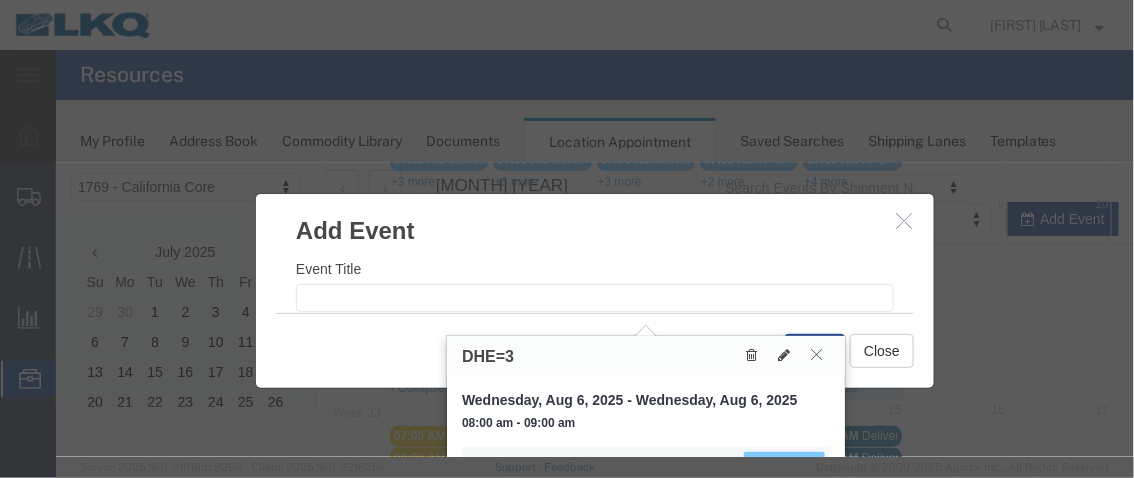 click at bounding box center [815, 353] 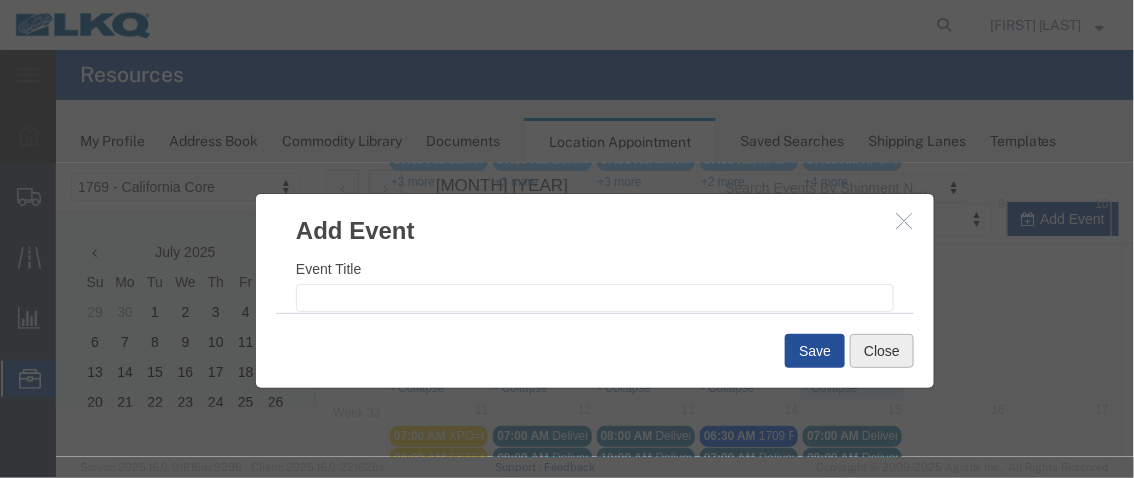 click on "Close" at bounding box center [881, 350] 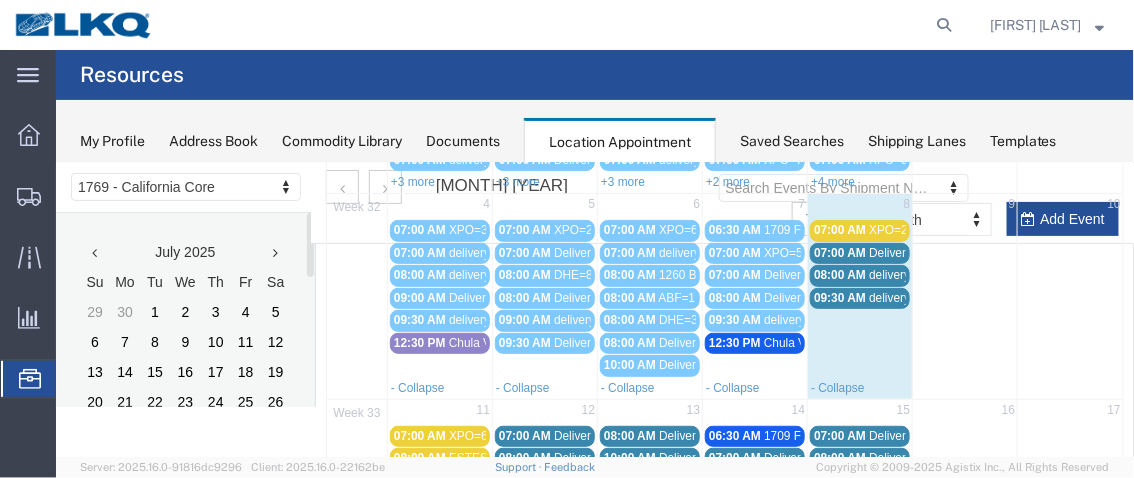 drag, startPoint x: 740, startPoint y: 331, endPoint x: 731, endPoint y: 339, distance: 12.0415945 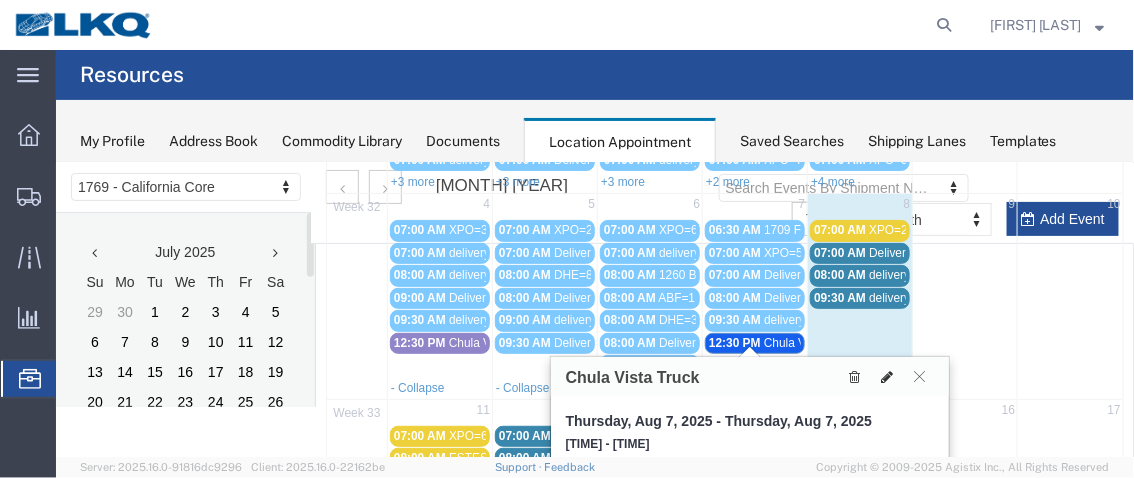 click at bounding box center [887, 376] 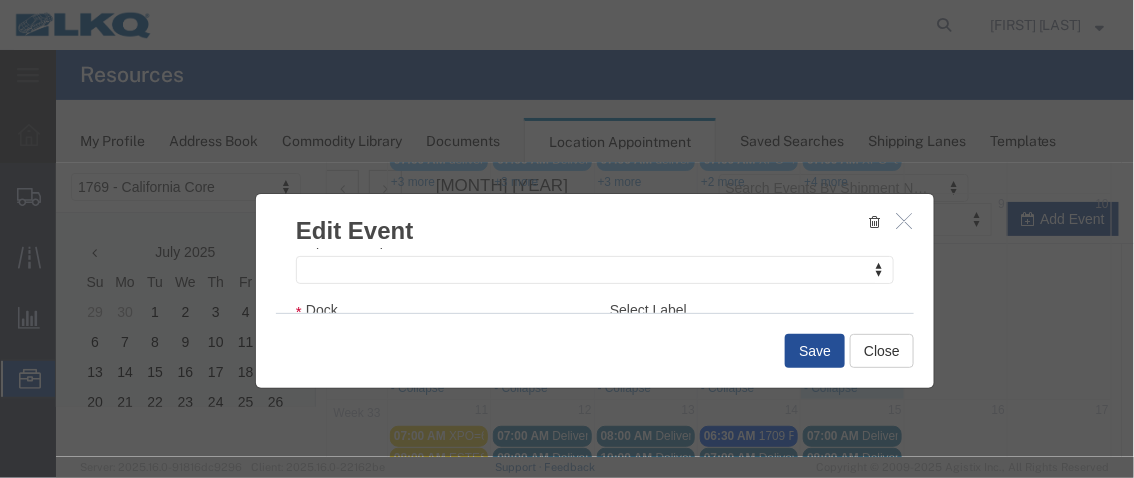 scroll, scrollTop: 345, scrollLeft: 0, axis: vertical 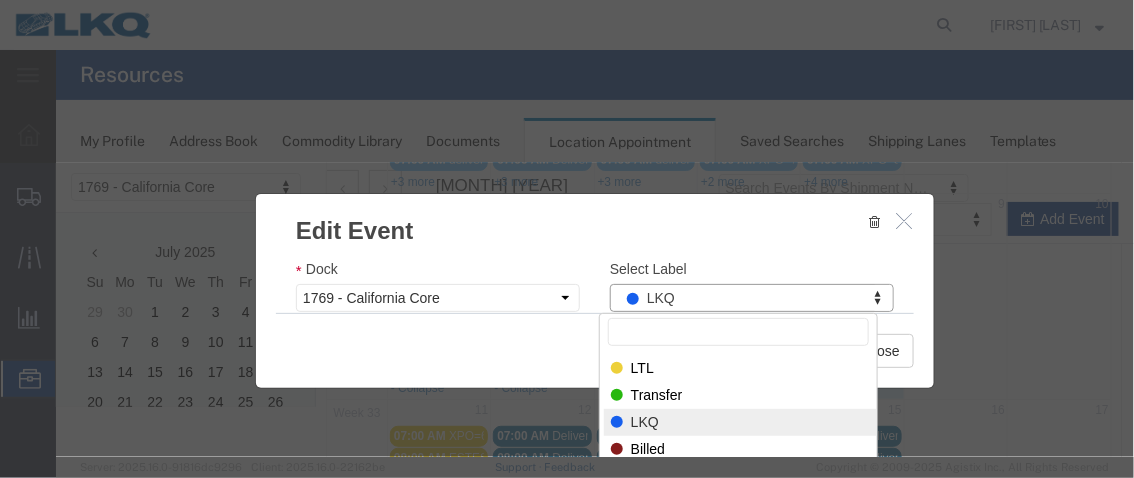 drag, startPoint x: 691, startPoint y: 295, endPoint x: 551, endPoint y: 291, distance: 140.05713 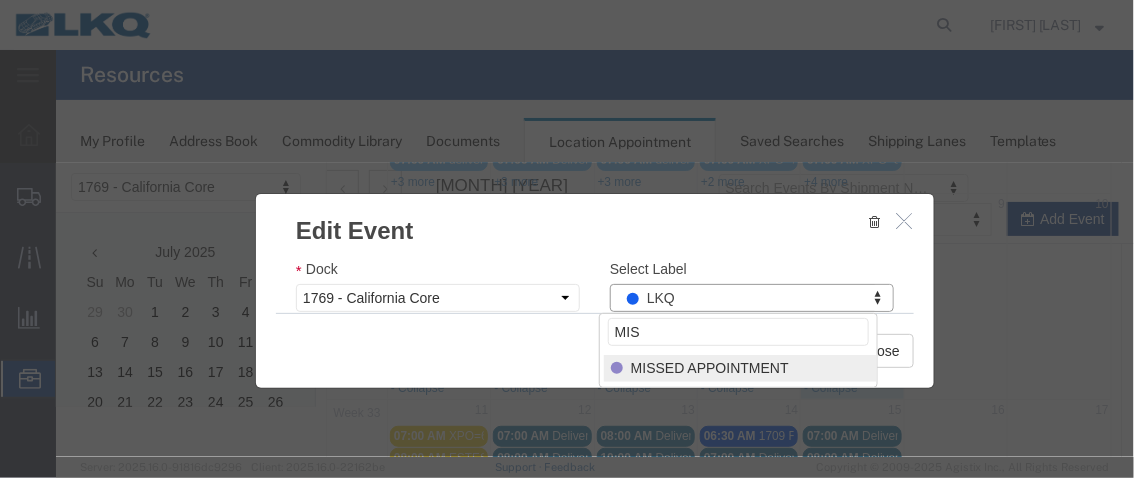 type on "MIS" 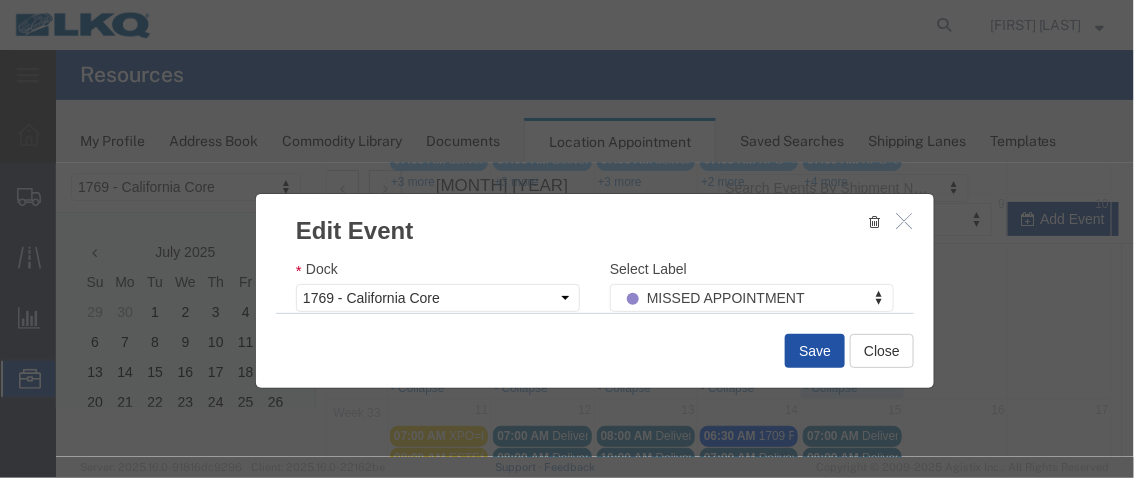 click on "Save" at bounding box center (814, 350) 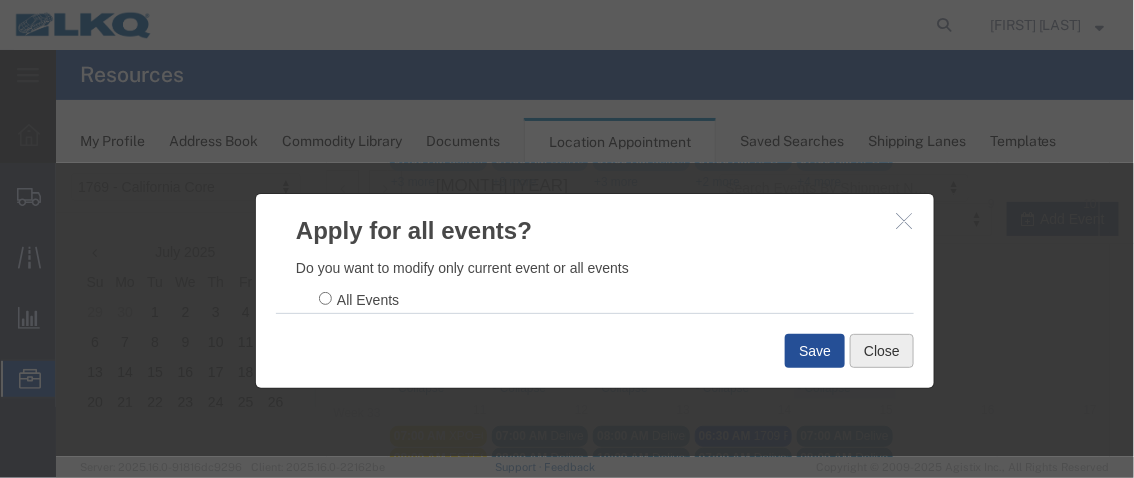 click on "Close" at bounding box center (881, 350) 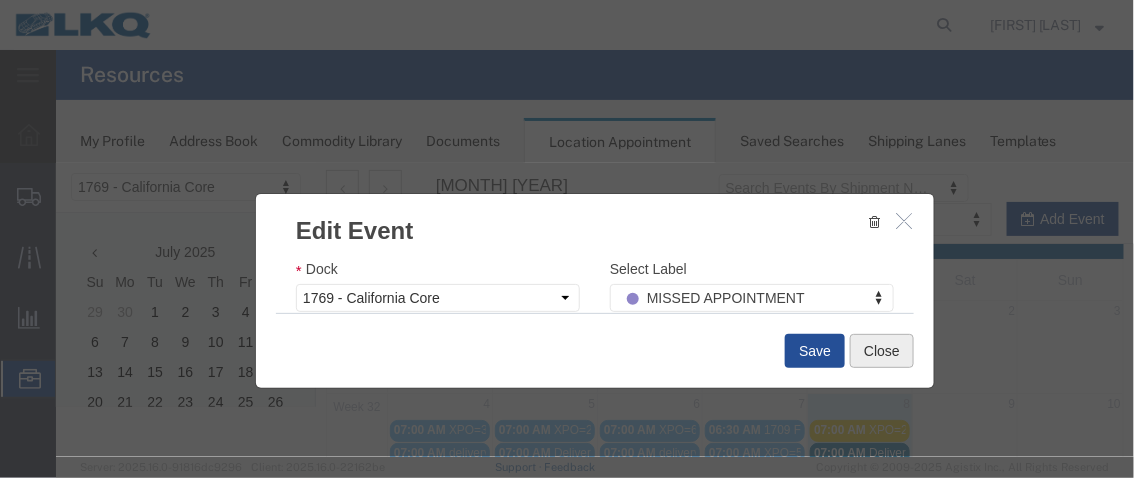 click on "Close" at bounding box center (881, 350) 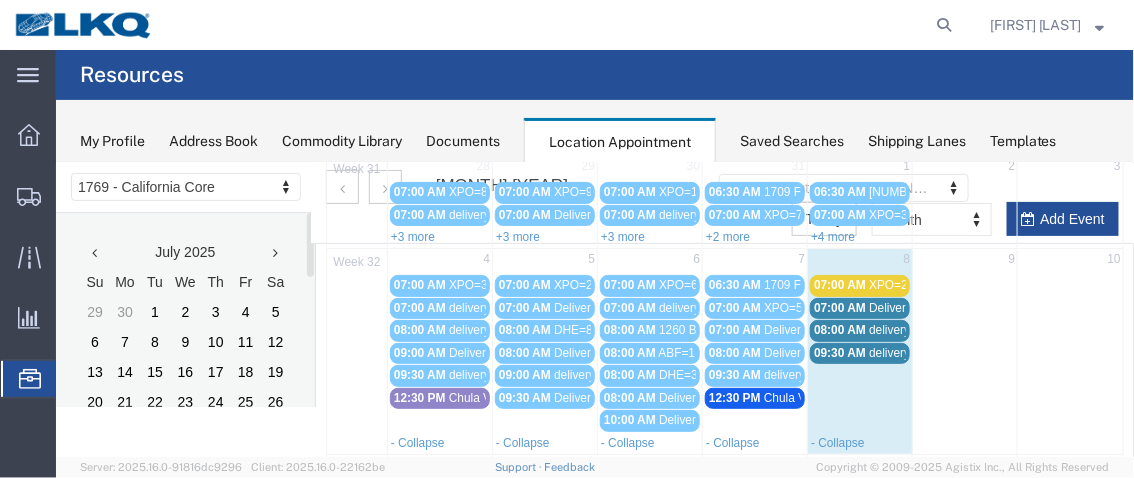 scroll, scrollTop: 150, scrollLeft: 0, axis: vertical 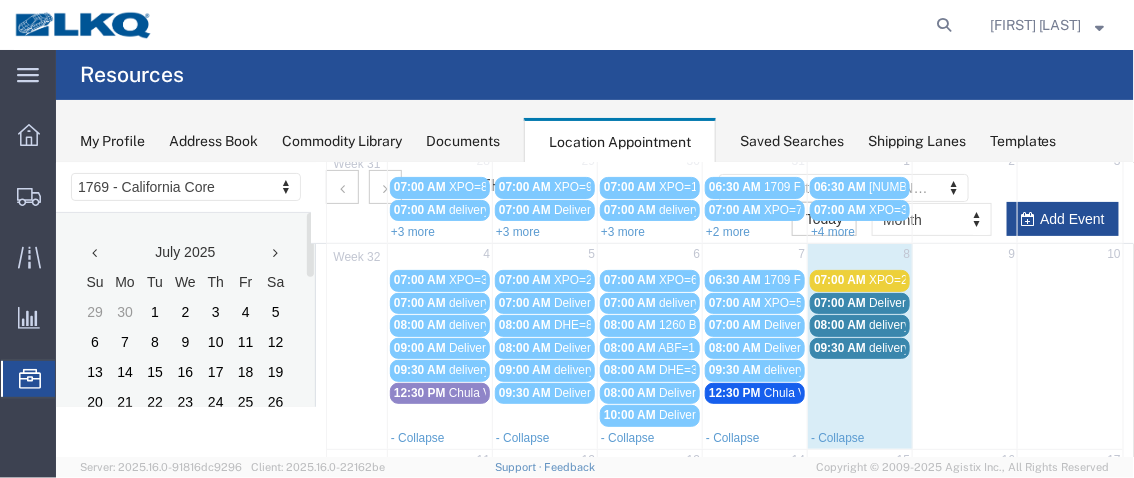 click on "12:30 PM" at bounding box center (734, 392) 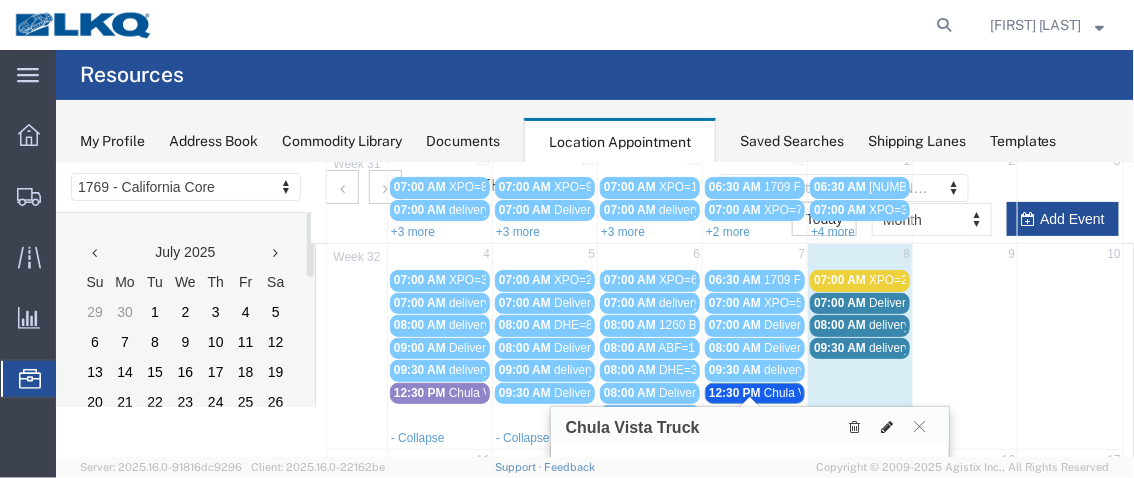 drag, startPoint x: 748, startPoint y: 384, endPoint x: 886, endPoint y: 421, distance: 142.87407 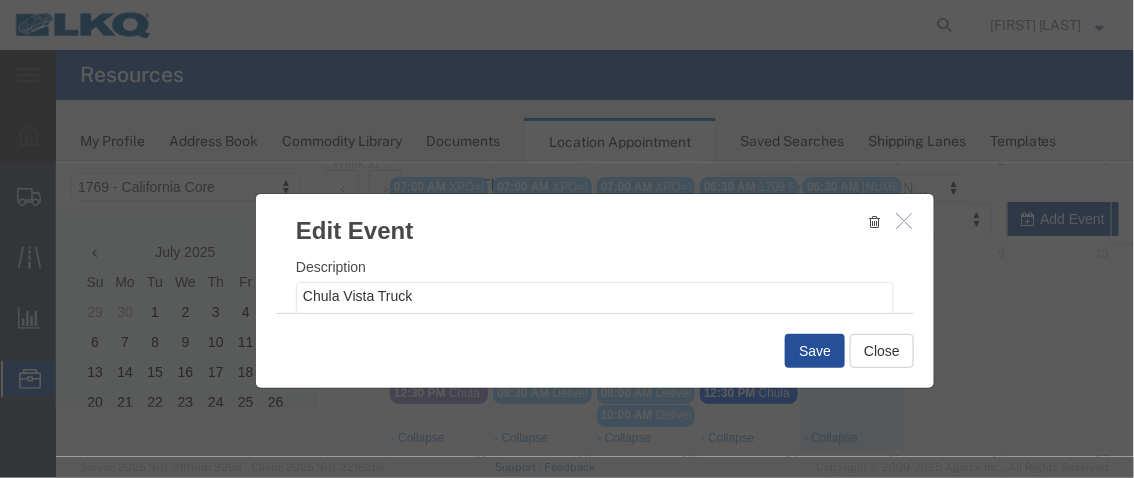 scroll, scrollTop: 375, scrollLeft: 0, axis: vertical 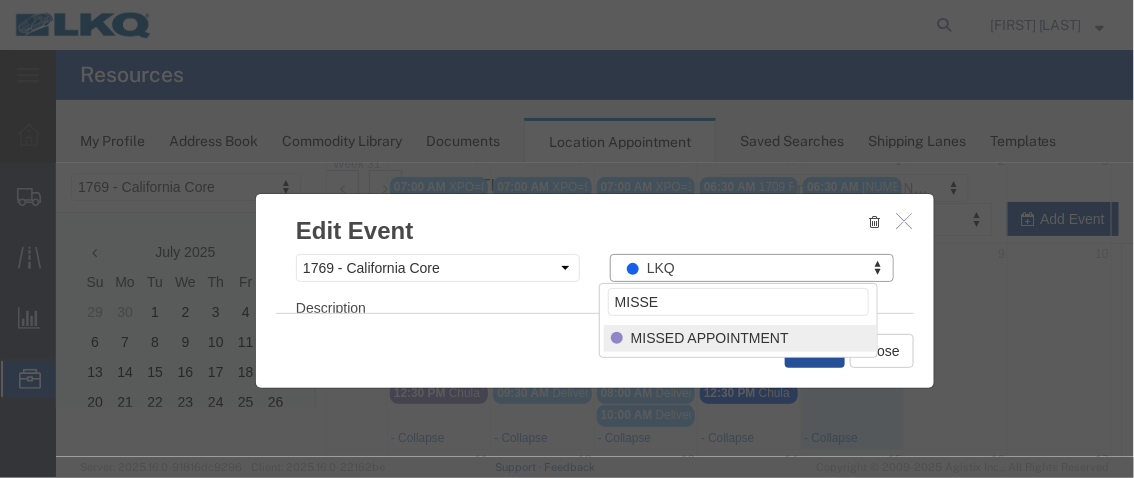 type on "MISSE" 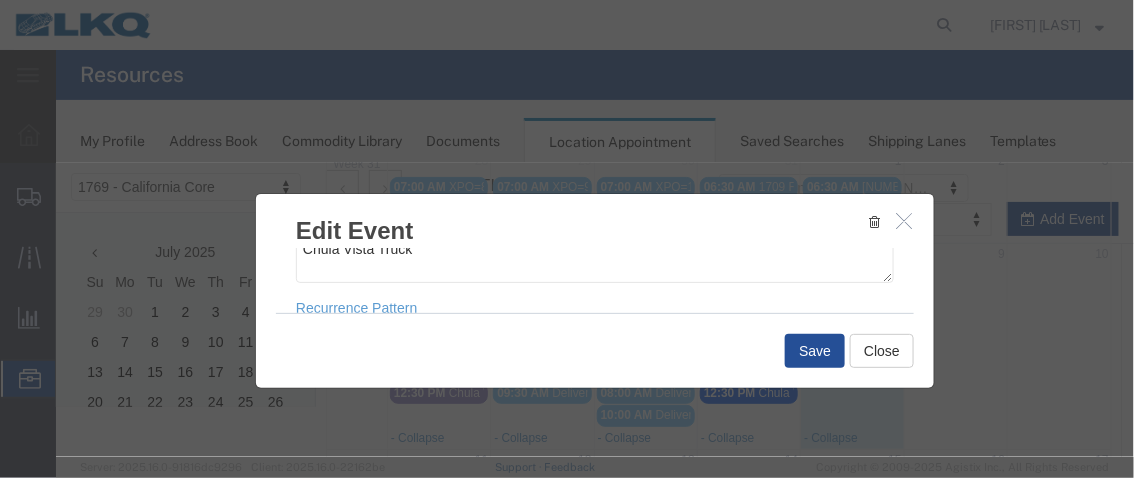 scroll, scrollTop: 486, scrollLeft: 0, axis: vertical 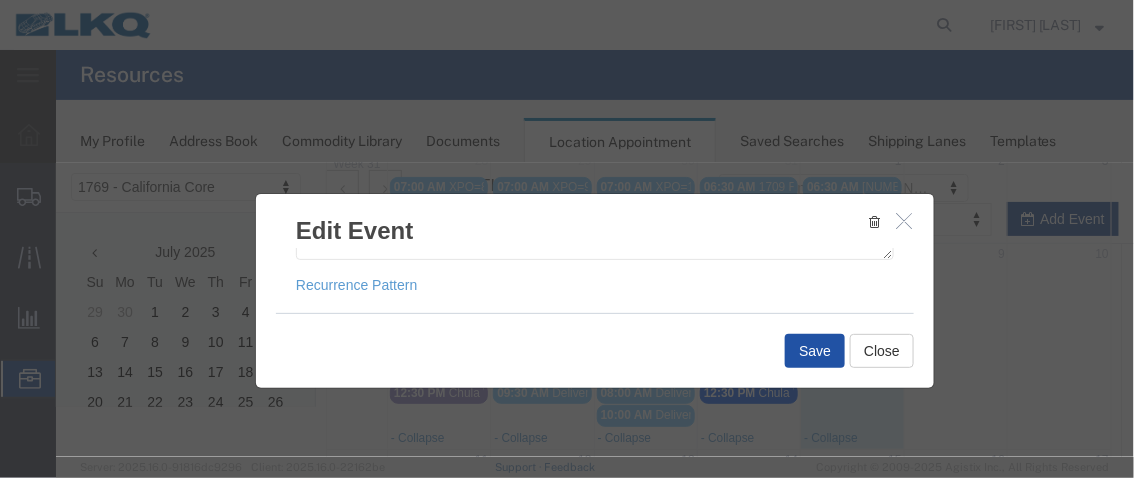 click on "Save" at bounding box center [814, 350] 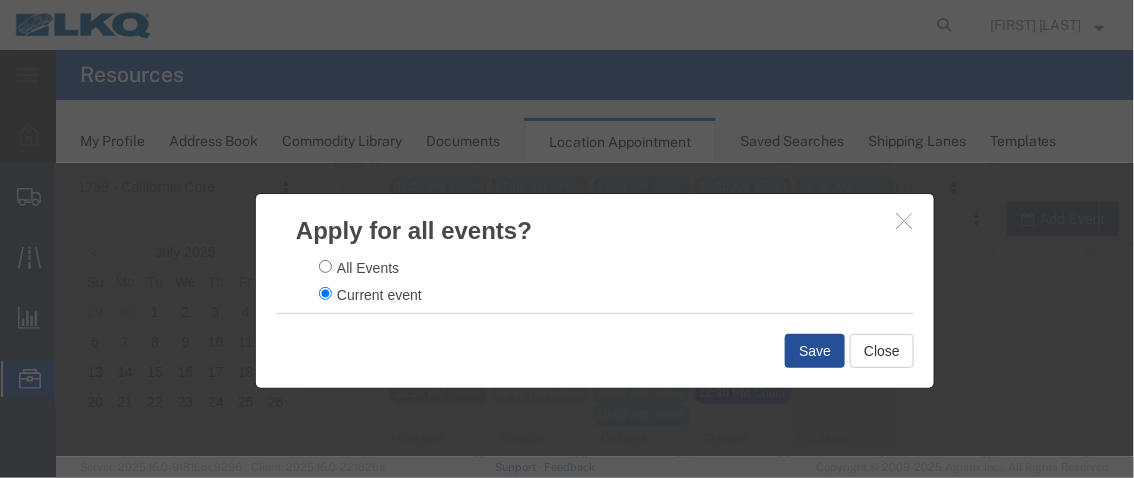 scroll, scrollTop: 37, scrollLeft: 0, axis: vertical 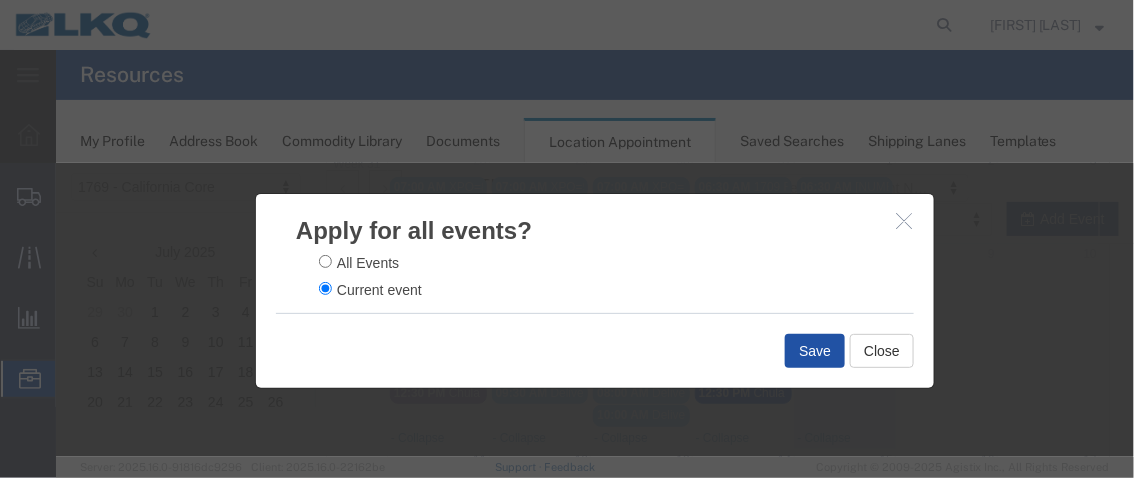 click on "Save" at bounding box center (814, 350) 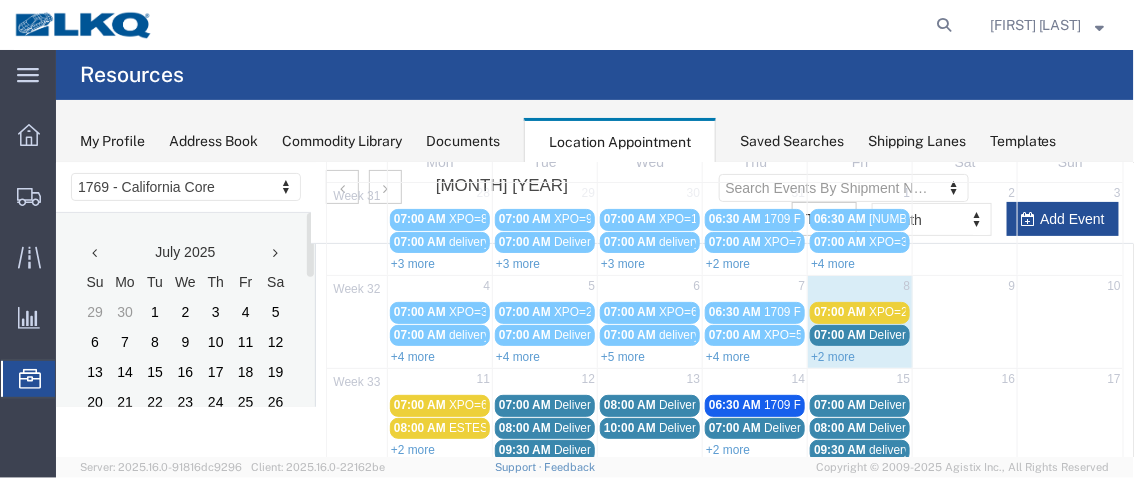 scroll, scrollTop: 146, scrollLeft: 0, axis: vertical 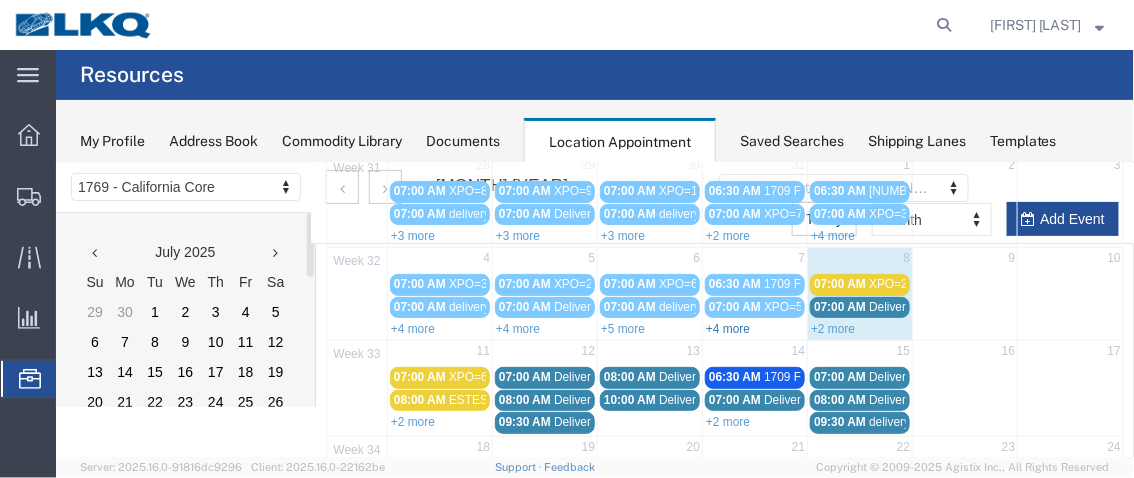 click on "+4 more" at bounding box center [727, 328] 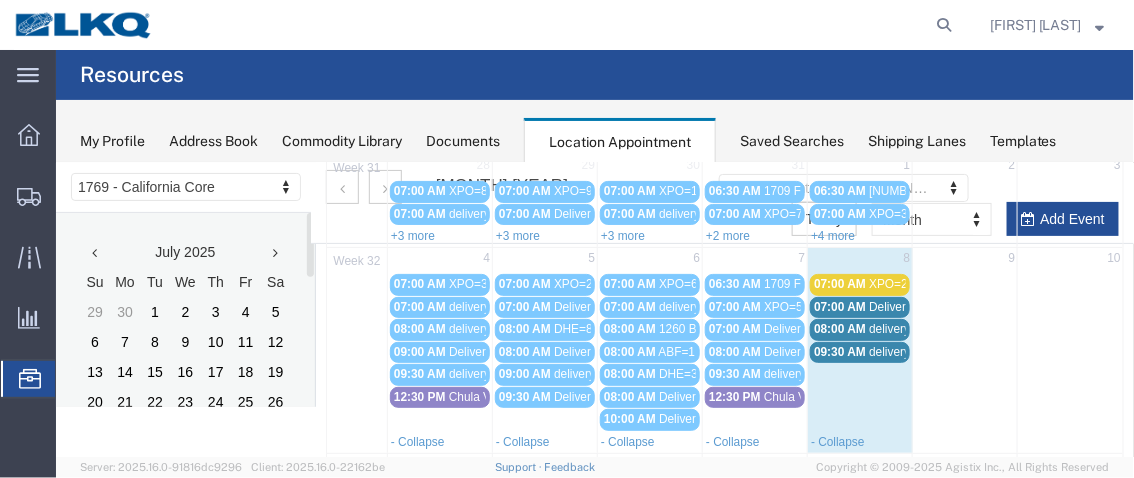 click on "Resources" 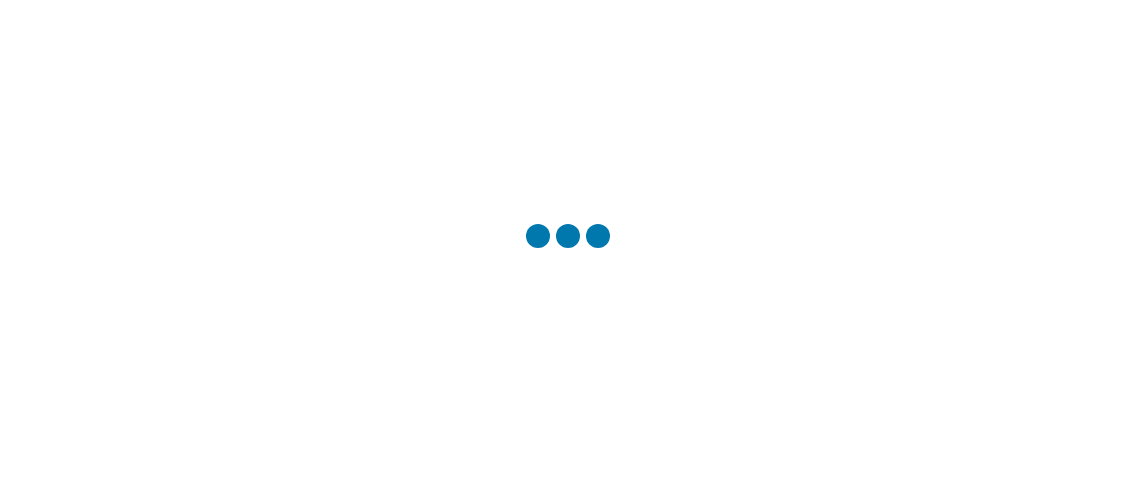 scroll, scrollTop: 0, scrollLeft: 0, axis: both 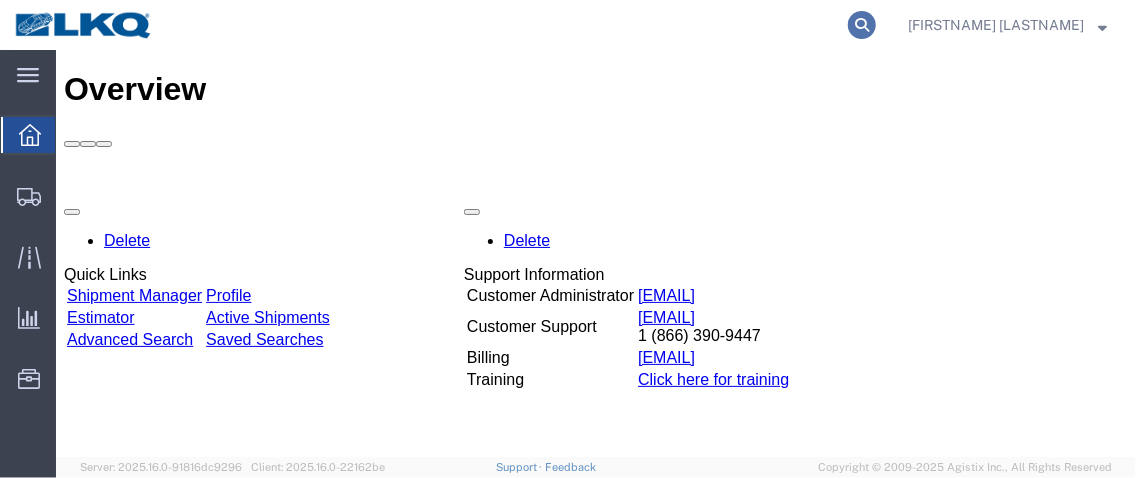 click 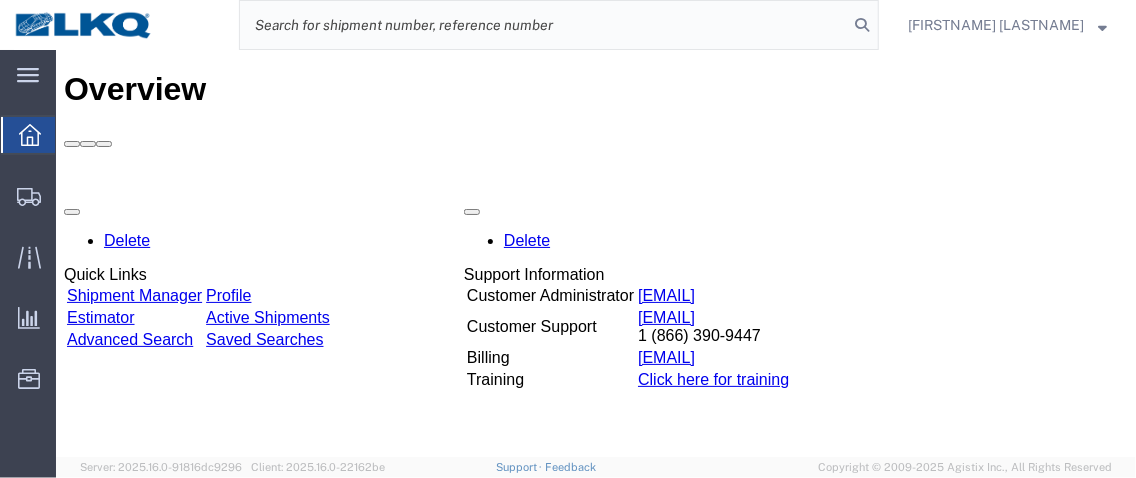click 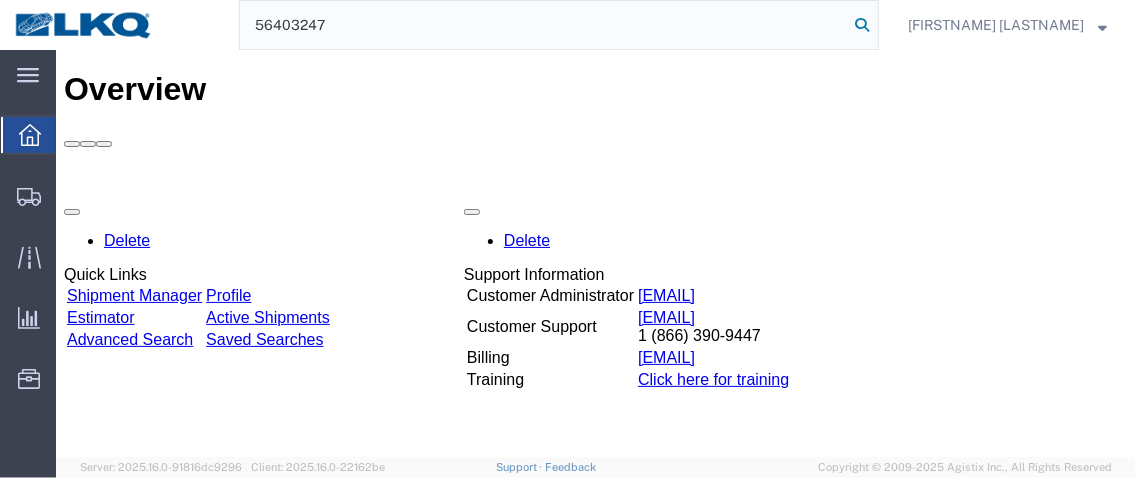 type on "56403247" 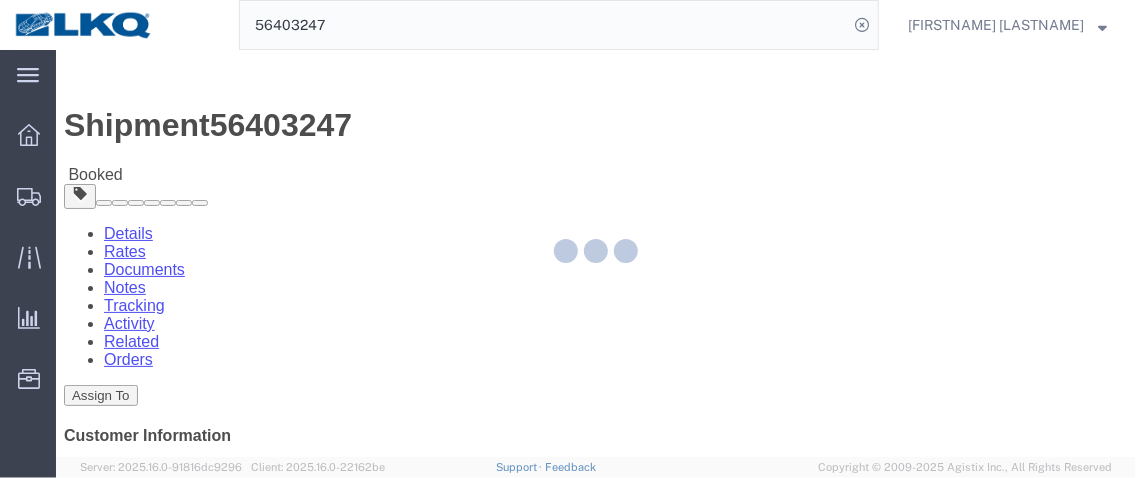 click 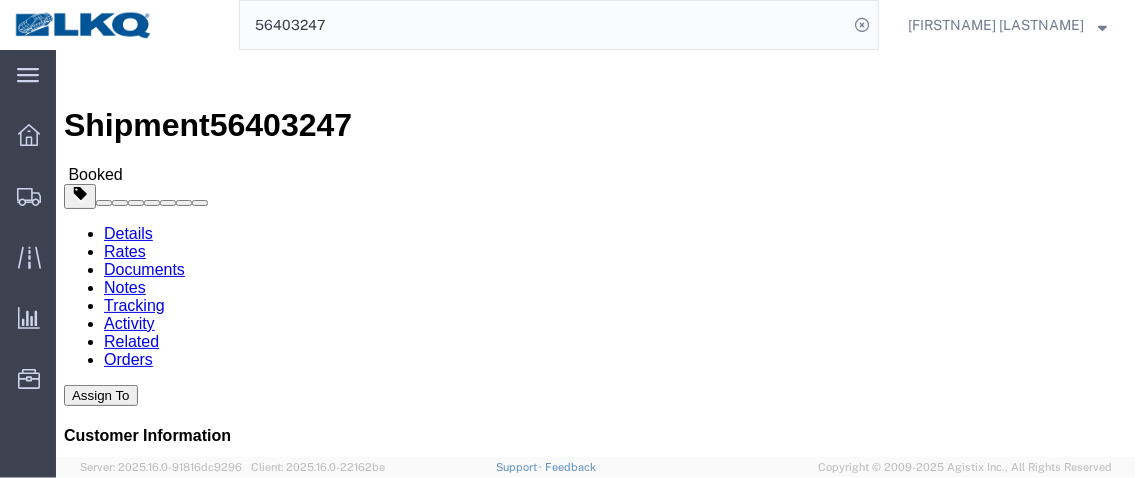 click on "Documents" 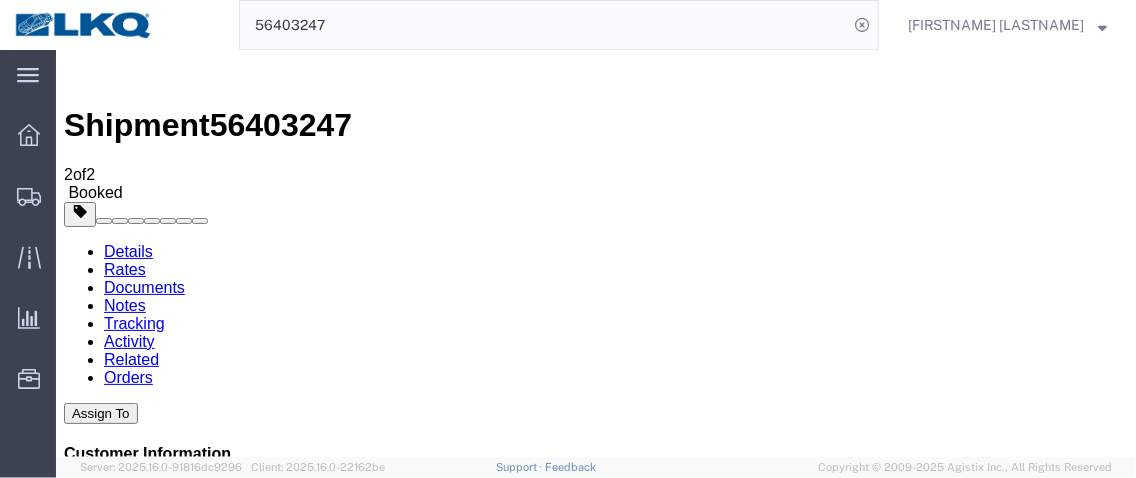 click on "LKQ Bill Of Lading" at bounding box center (153, 1361) 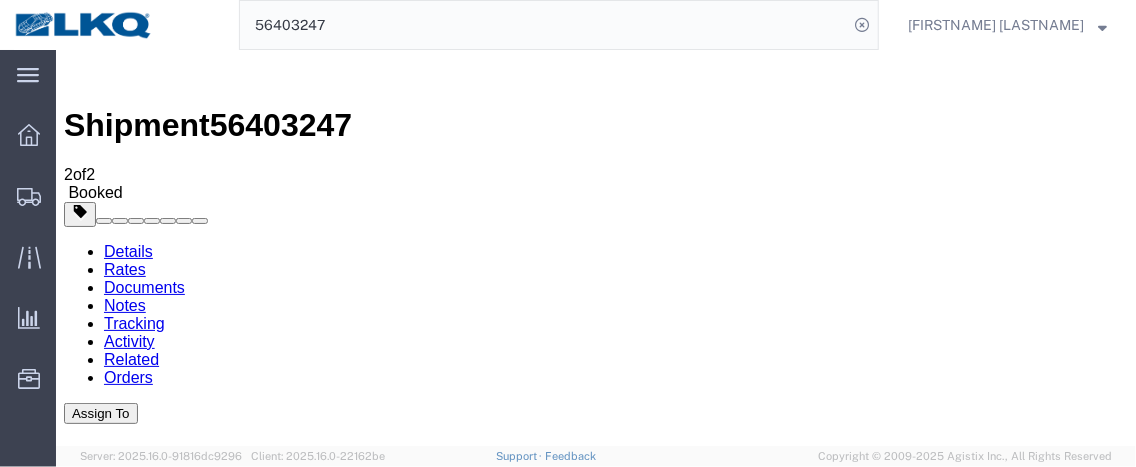 click on "Agistix Truckload Services" at bounding box center [543, 1369] 